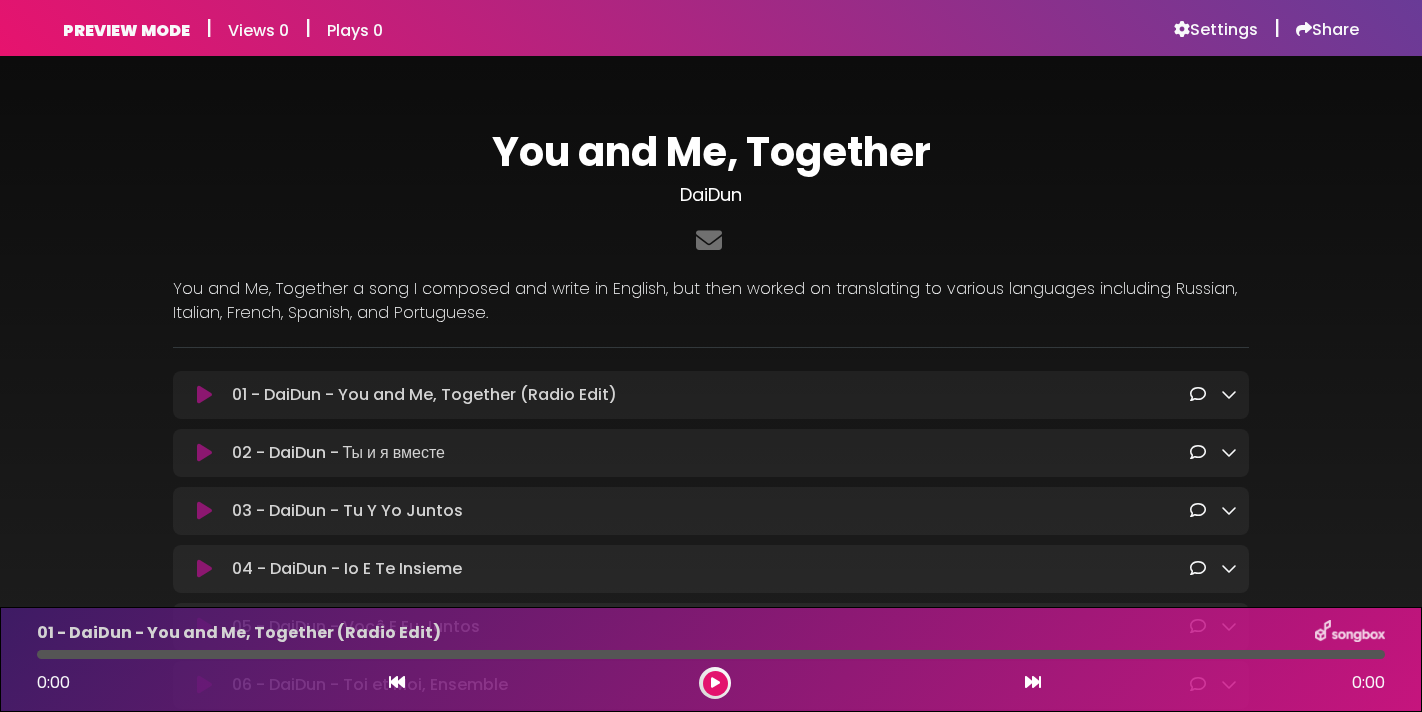 scroll, scrollTop: 0, scrollLeft: 0, axis: both 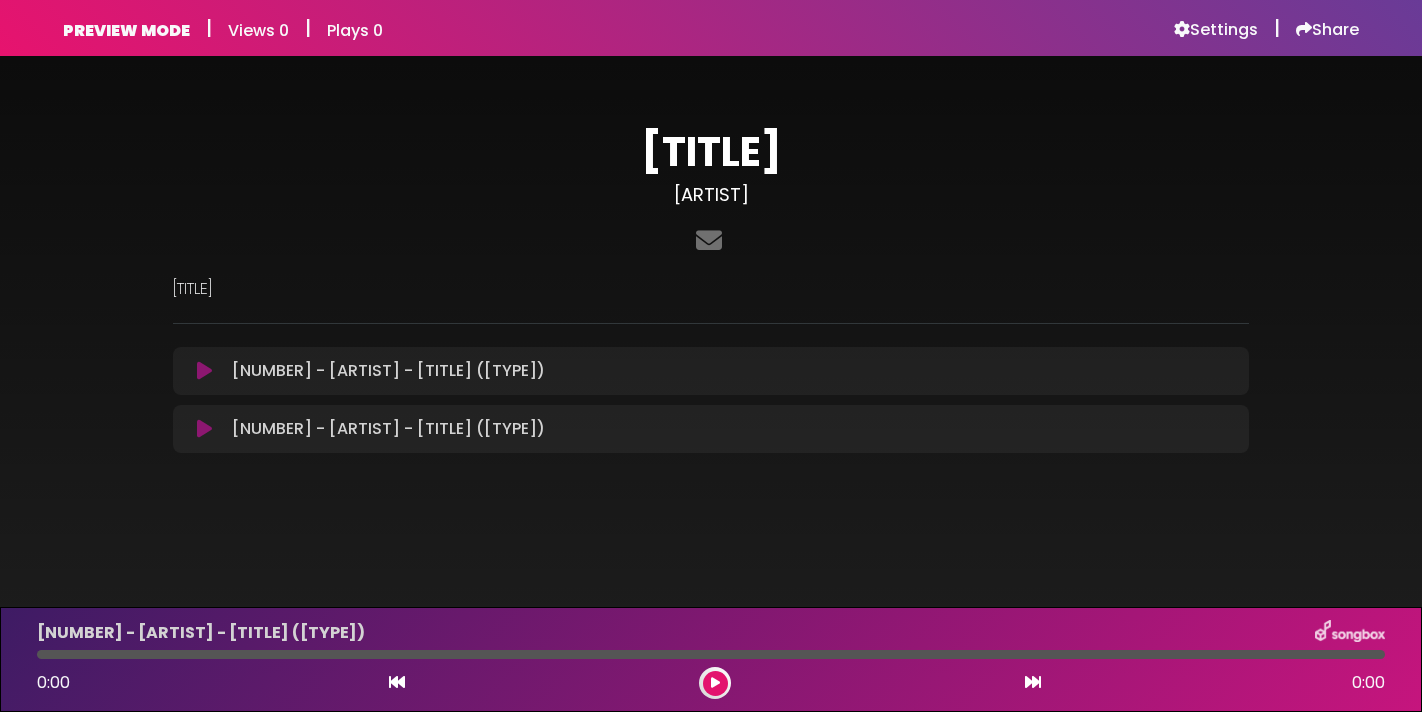 click at bounding box center [204, 371] 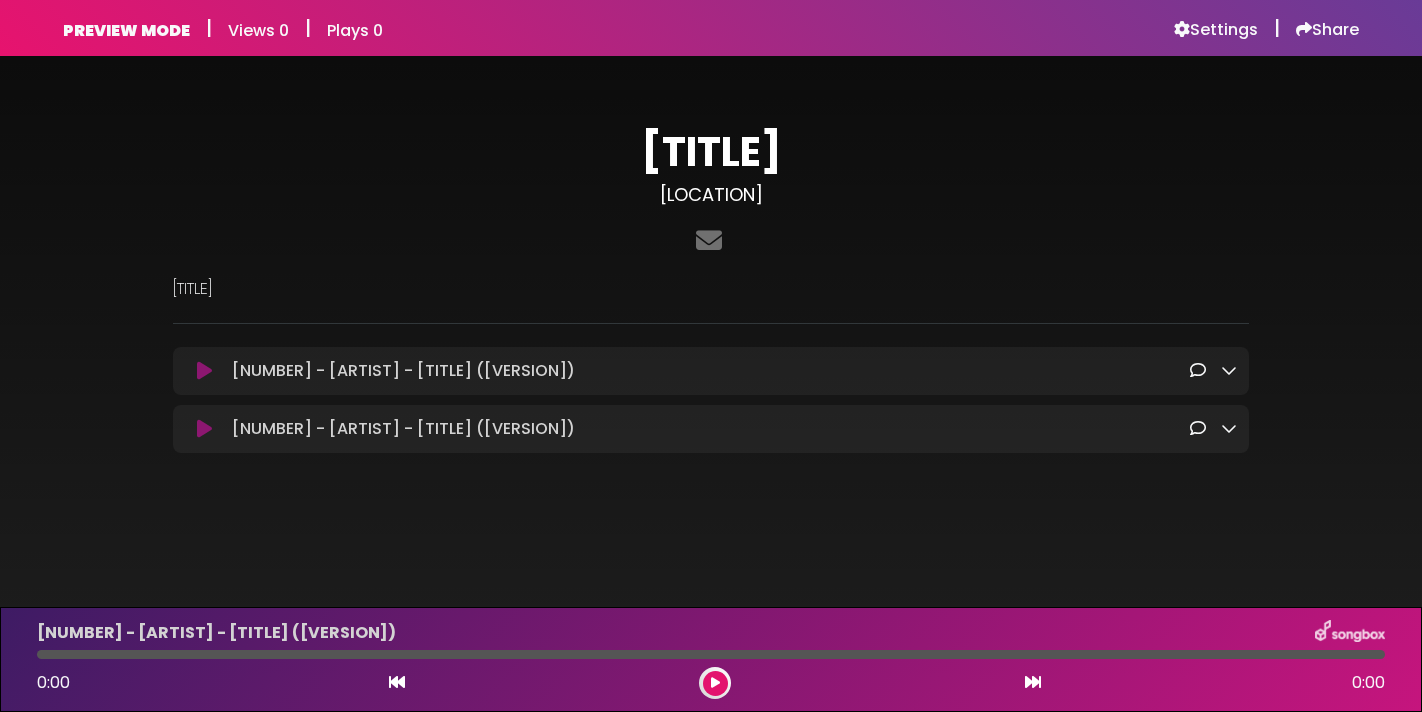 scroll, scrollTop: 0, scrollLeft: 0, axis: both 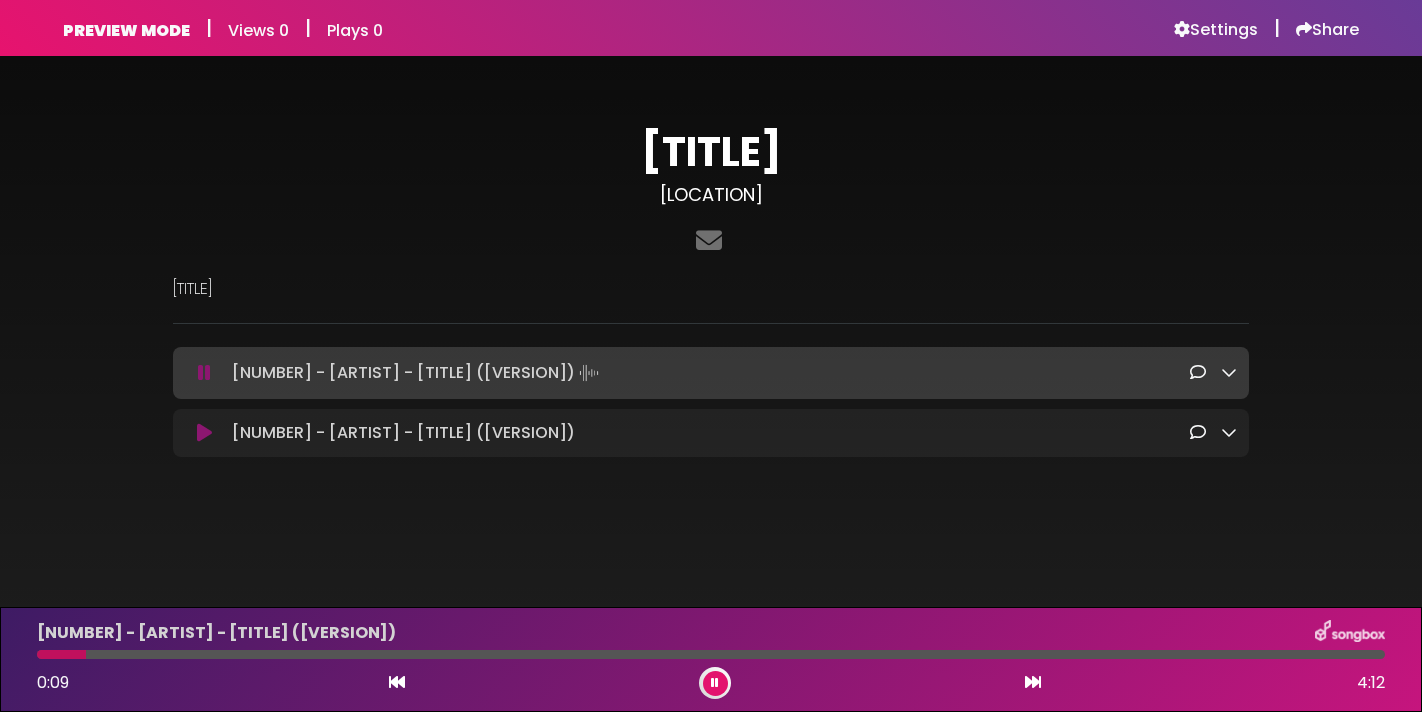 click at bounding box center (204, 373) 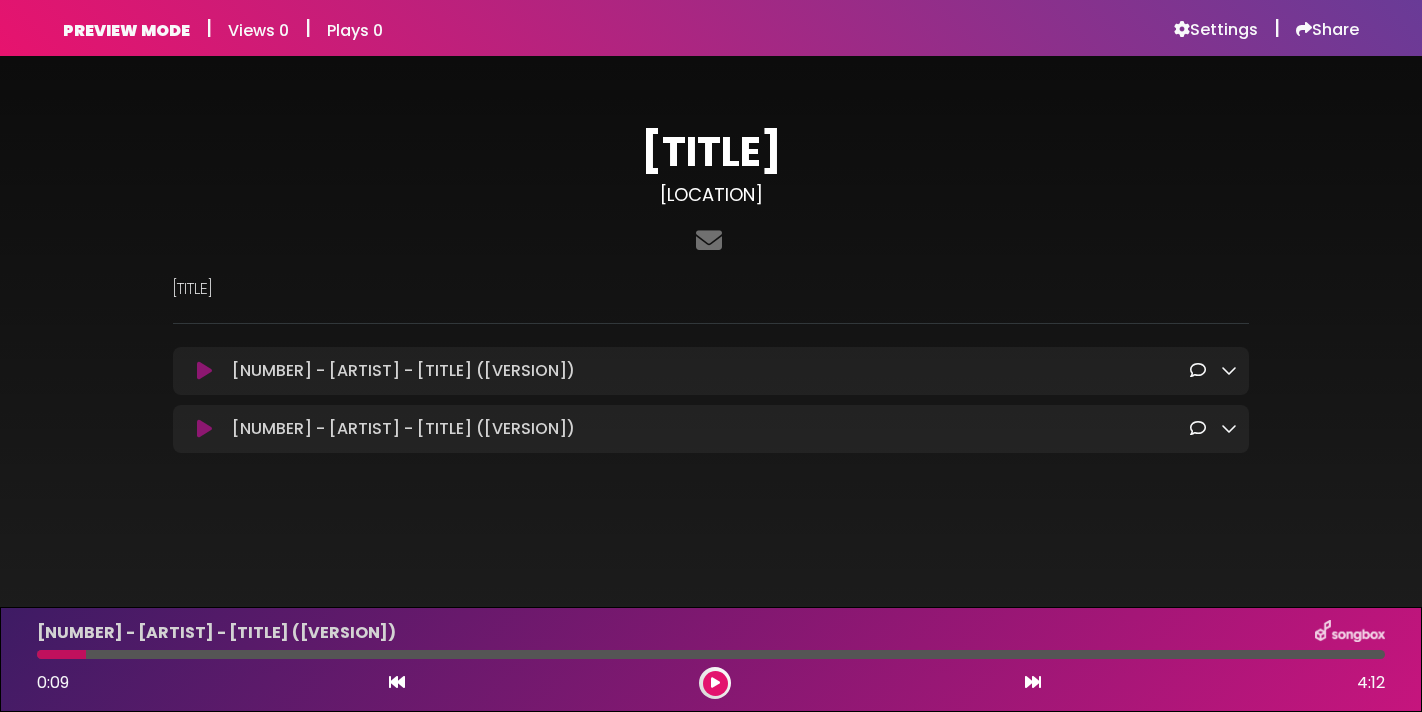 click at bounding box center (204, 371) 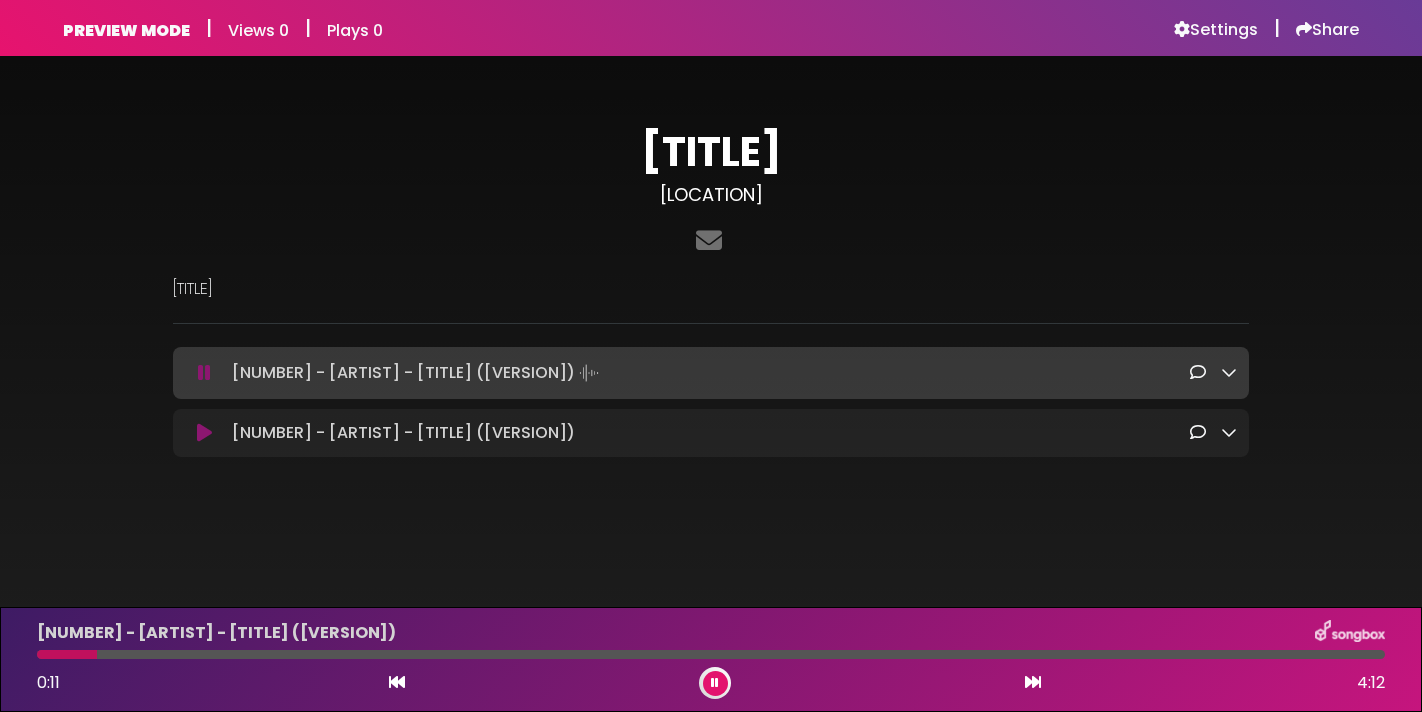 click at bounding box center [204, 373] 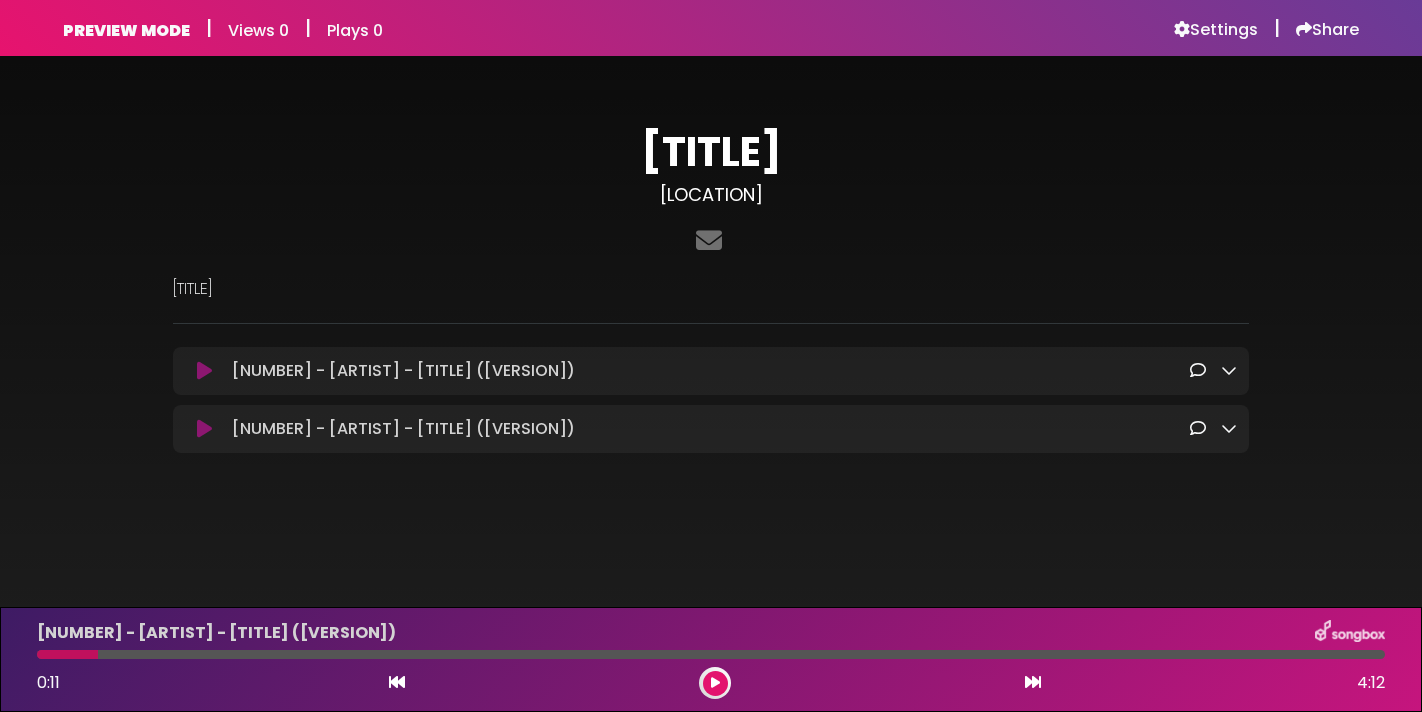 click at bounding box center (204, 371) 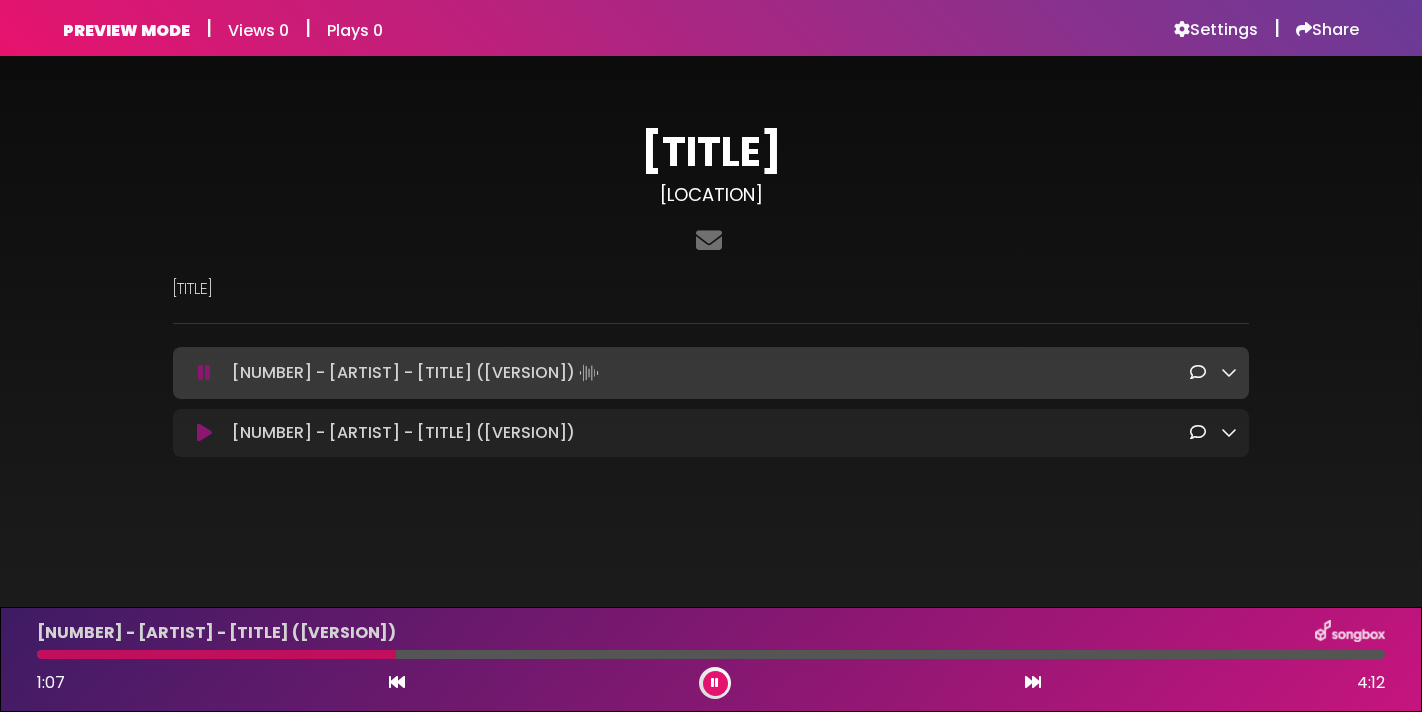 click at bounding box center (715, 683) 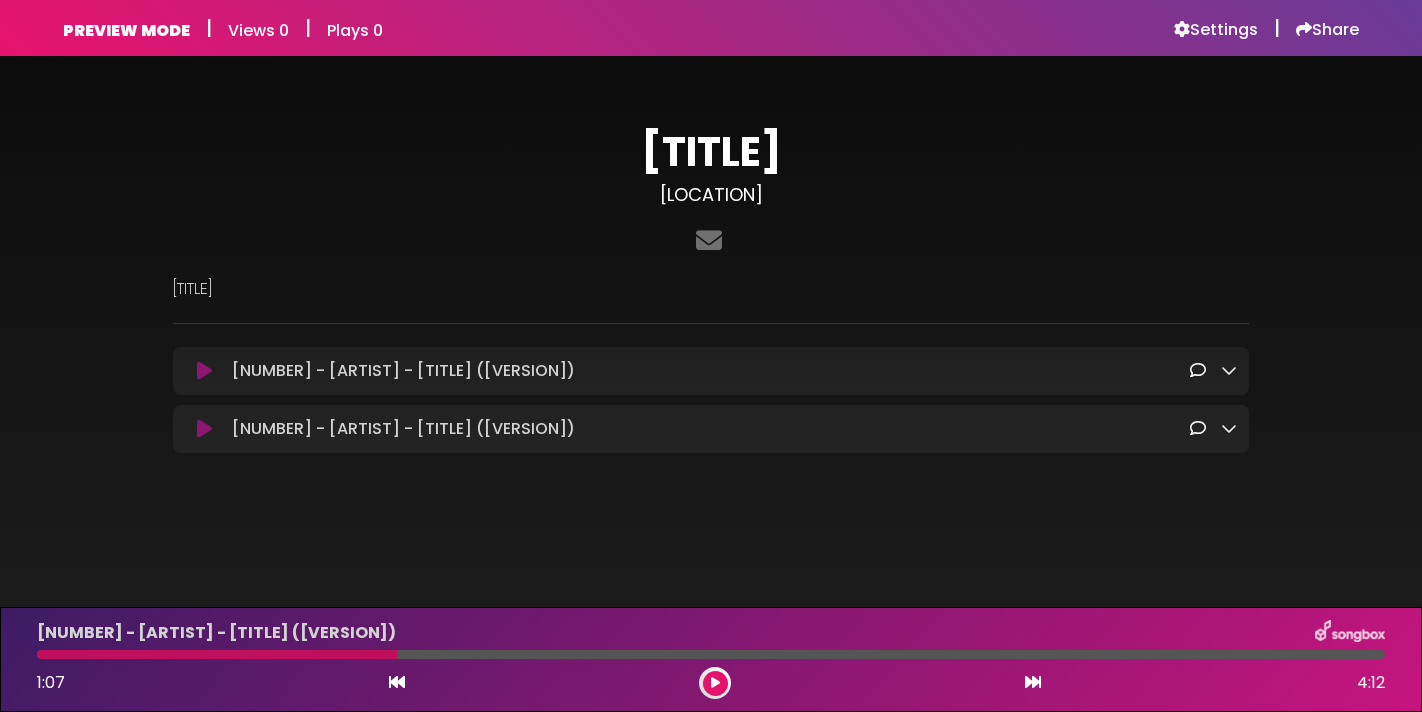 click at bounding box center [715, 683] 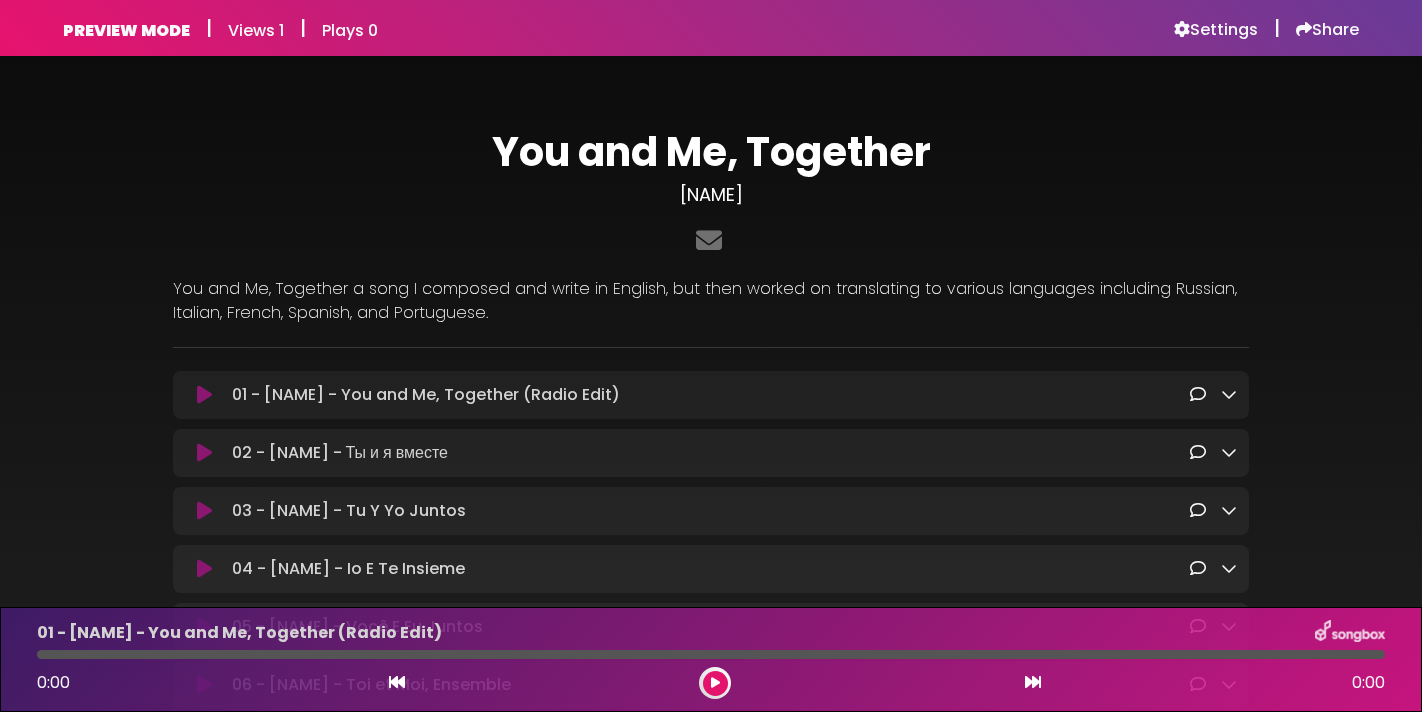 scroll, scrollTop: 0, scrollLeft: 0, axis: both 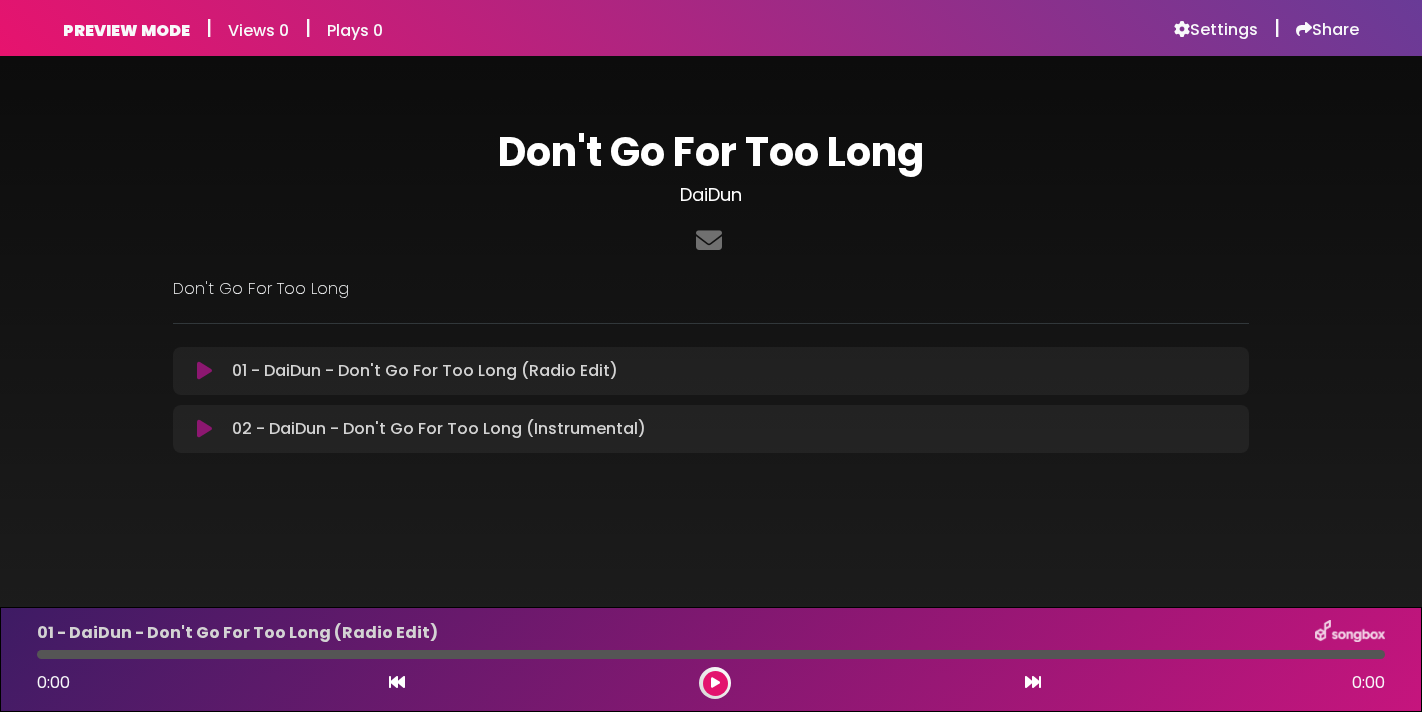 click at bounding box center (204, 371) 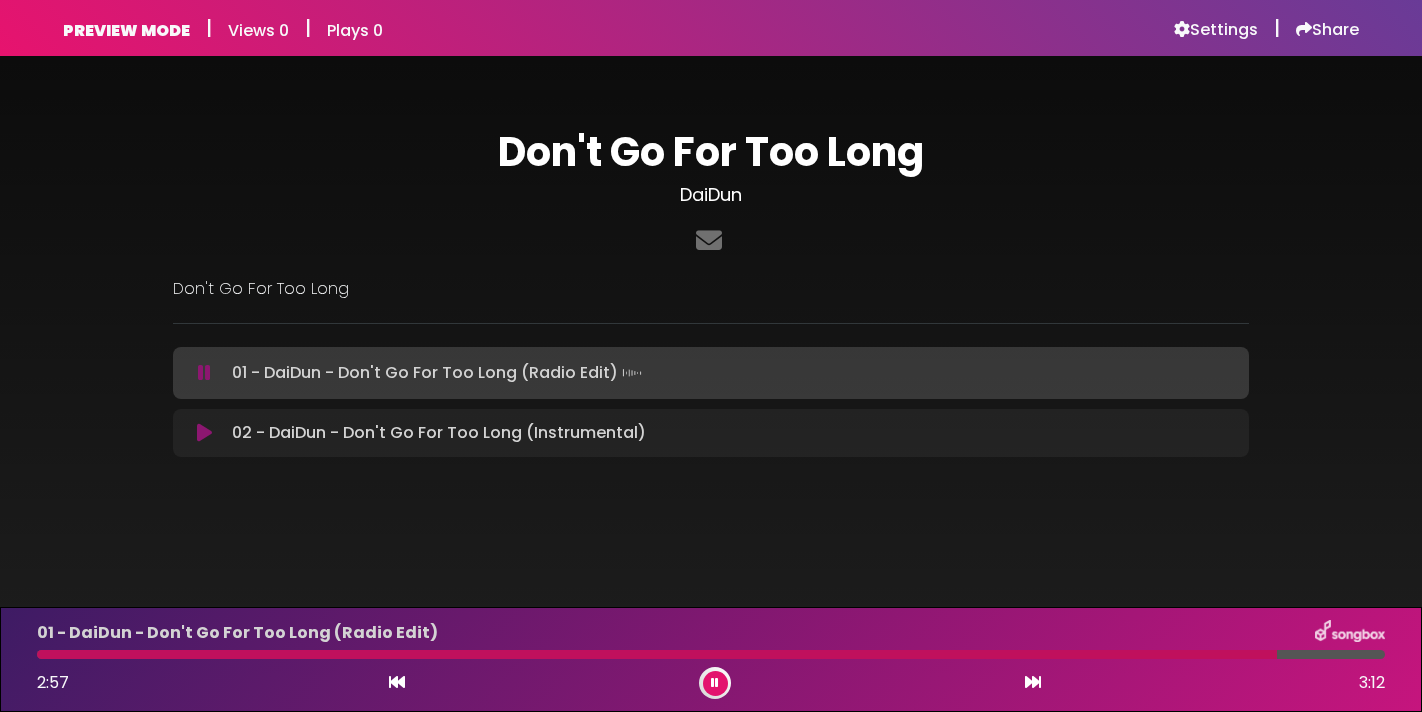 scroll, scrollTop: 0, scrollLeft: 0, axis: both 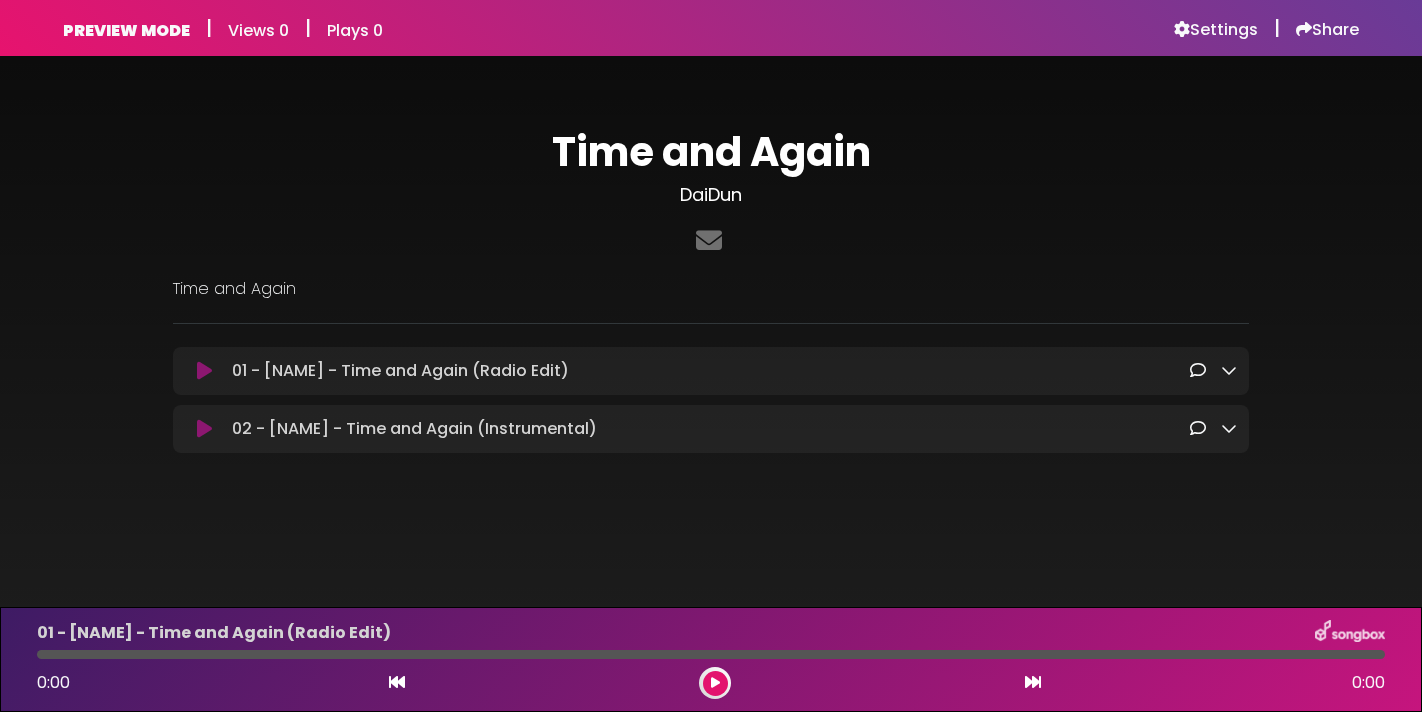 click at bounding box center (1229, 370) 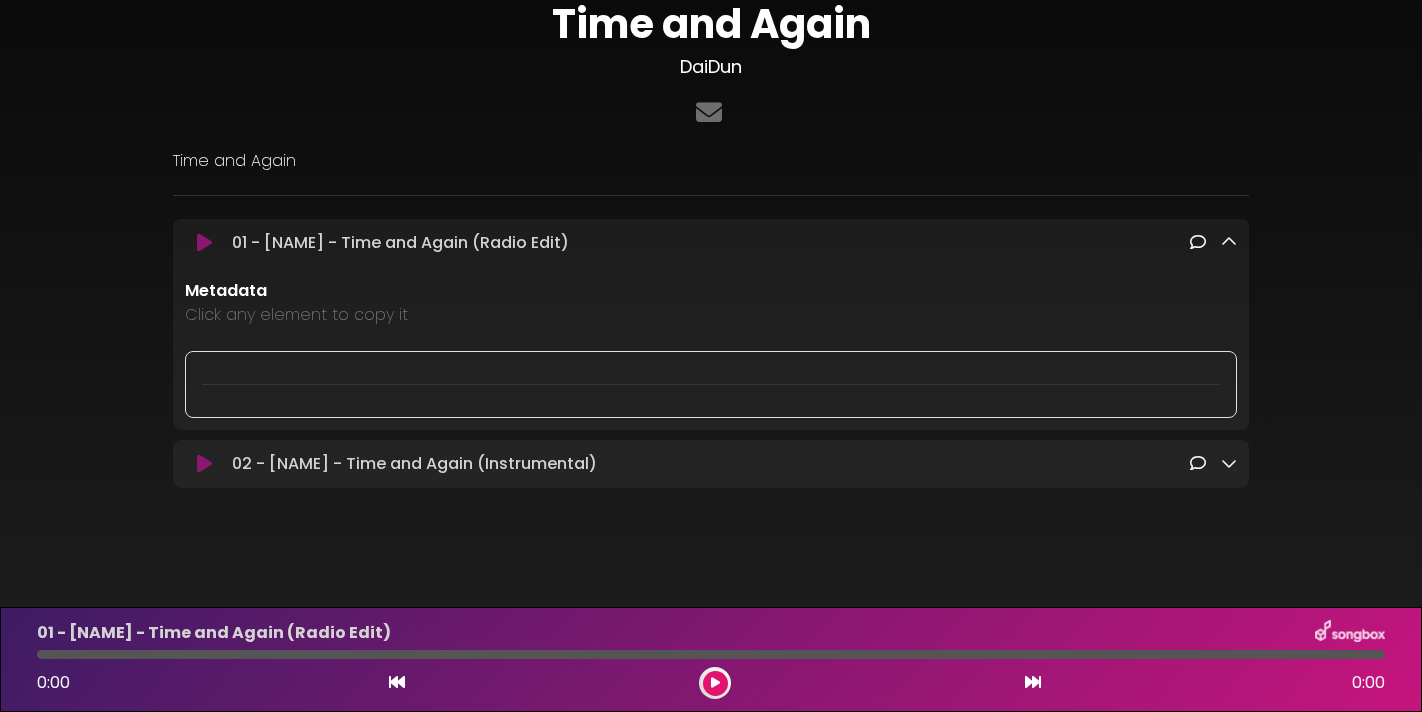 scroll, scrollTop: 136, scrollLeft: 0, axis: vertical 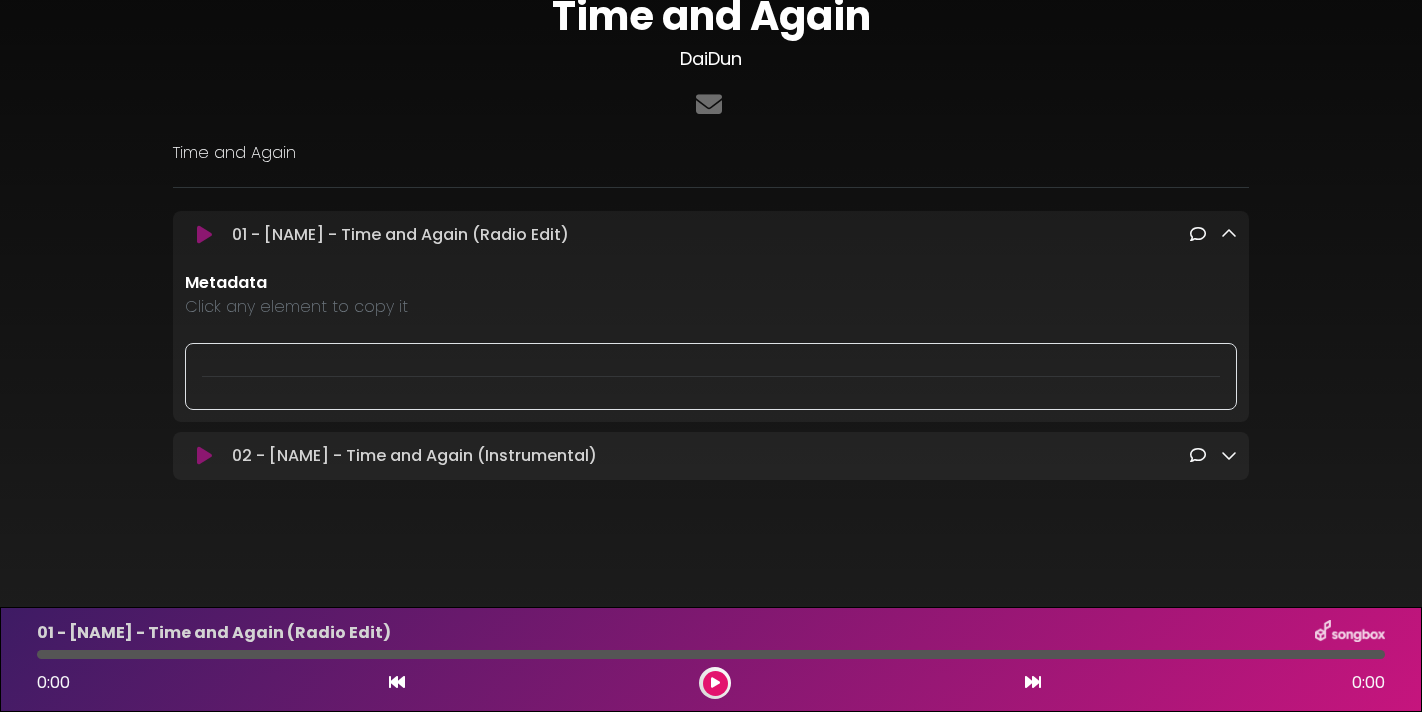 click at bounding box center [1229, 234] 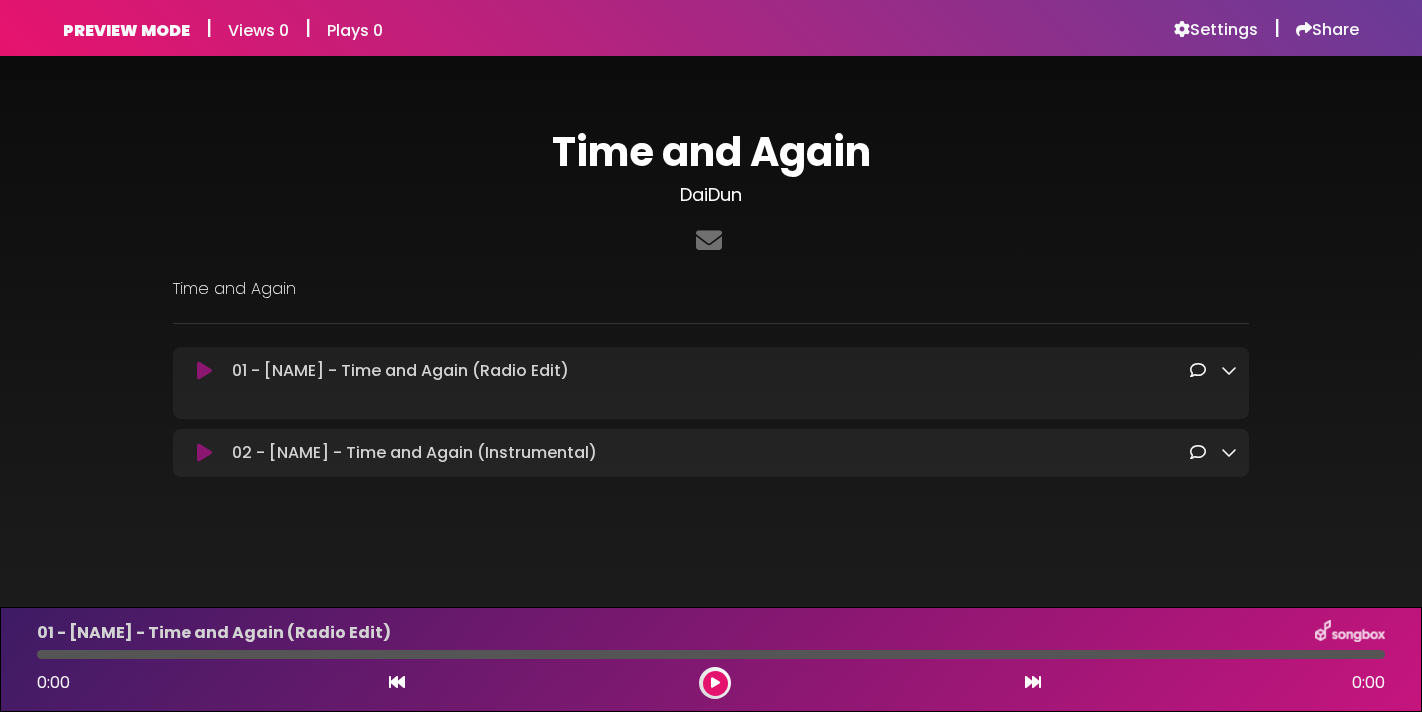 scroll, scrollTop: 0, scrollLeft: 0, axis: both 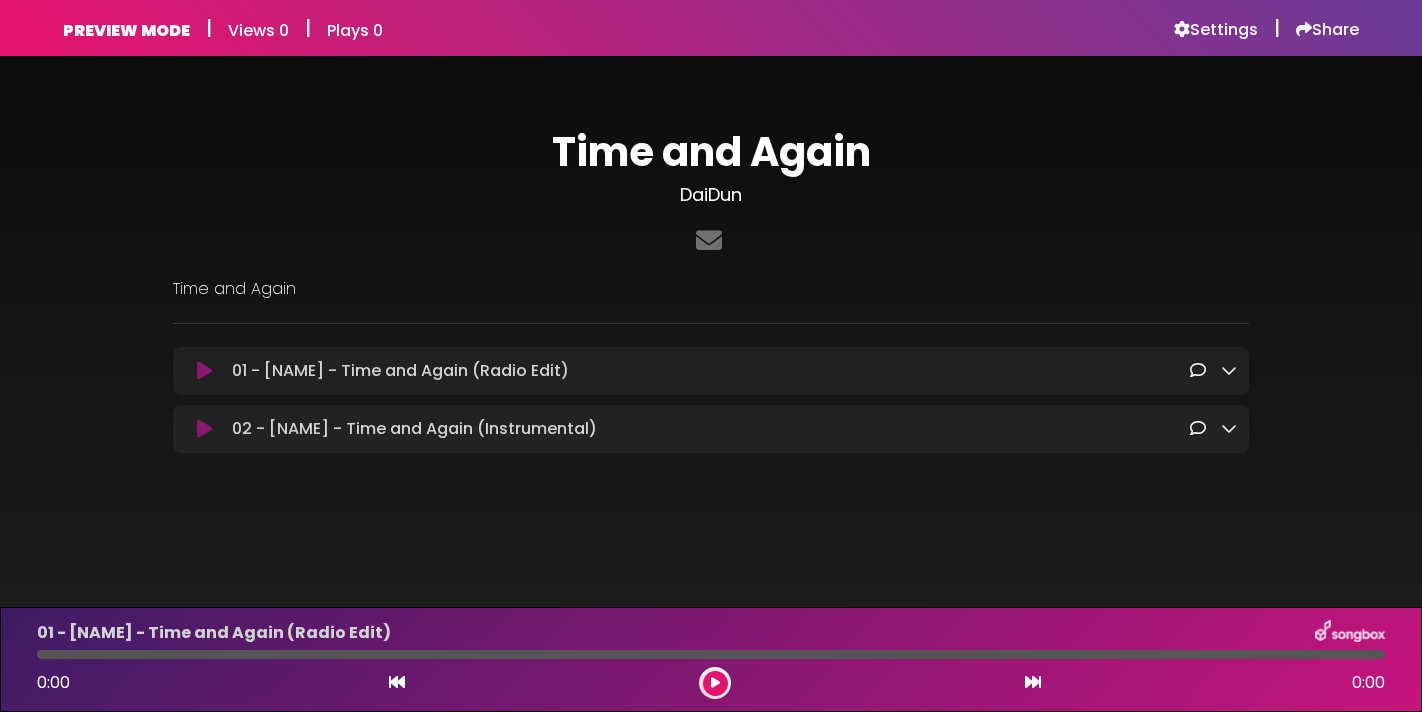 click on "01 - [NAME] - Time and Again (Radio Edit)
Loading Track..." at bounding box center (400, 371) 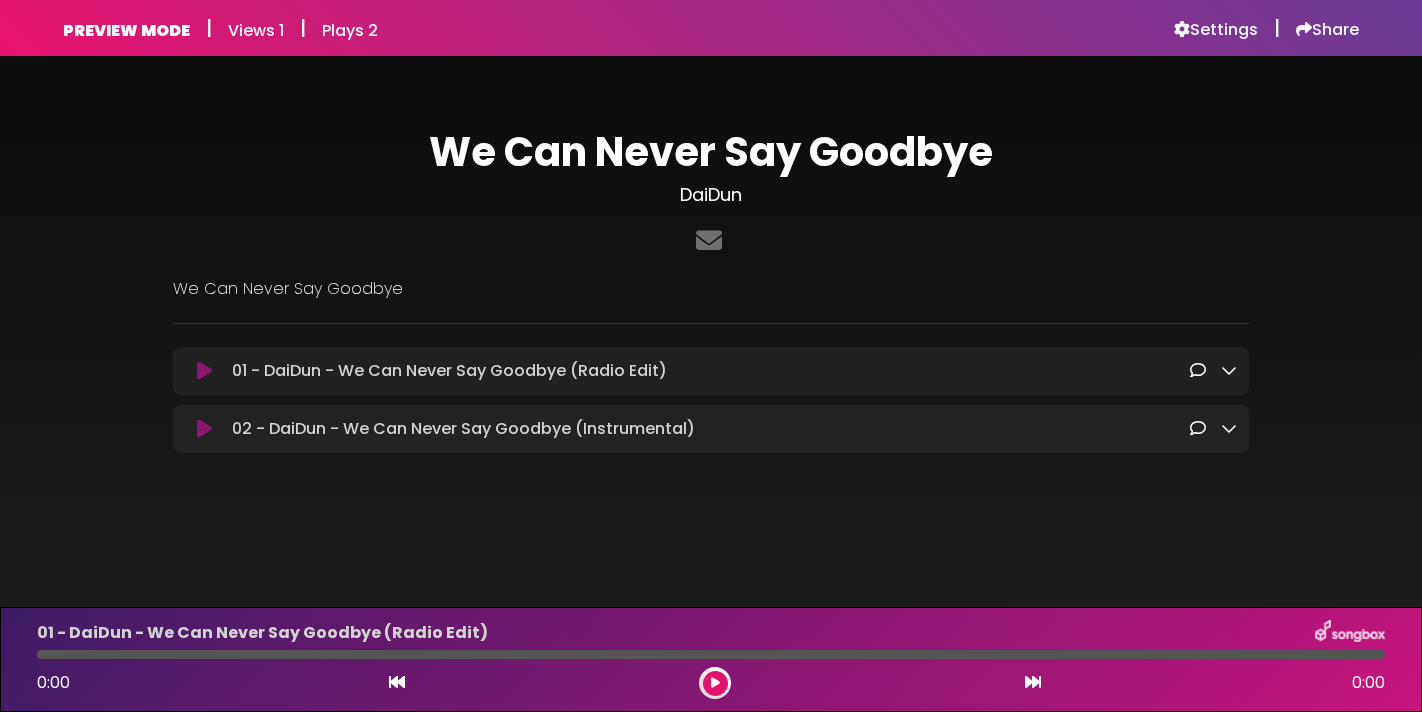 scroll, scrollTop: 0, scrollLeft: 0, axis: both 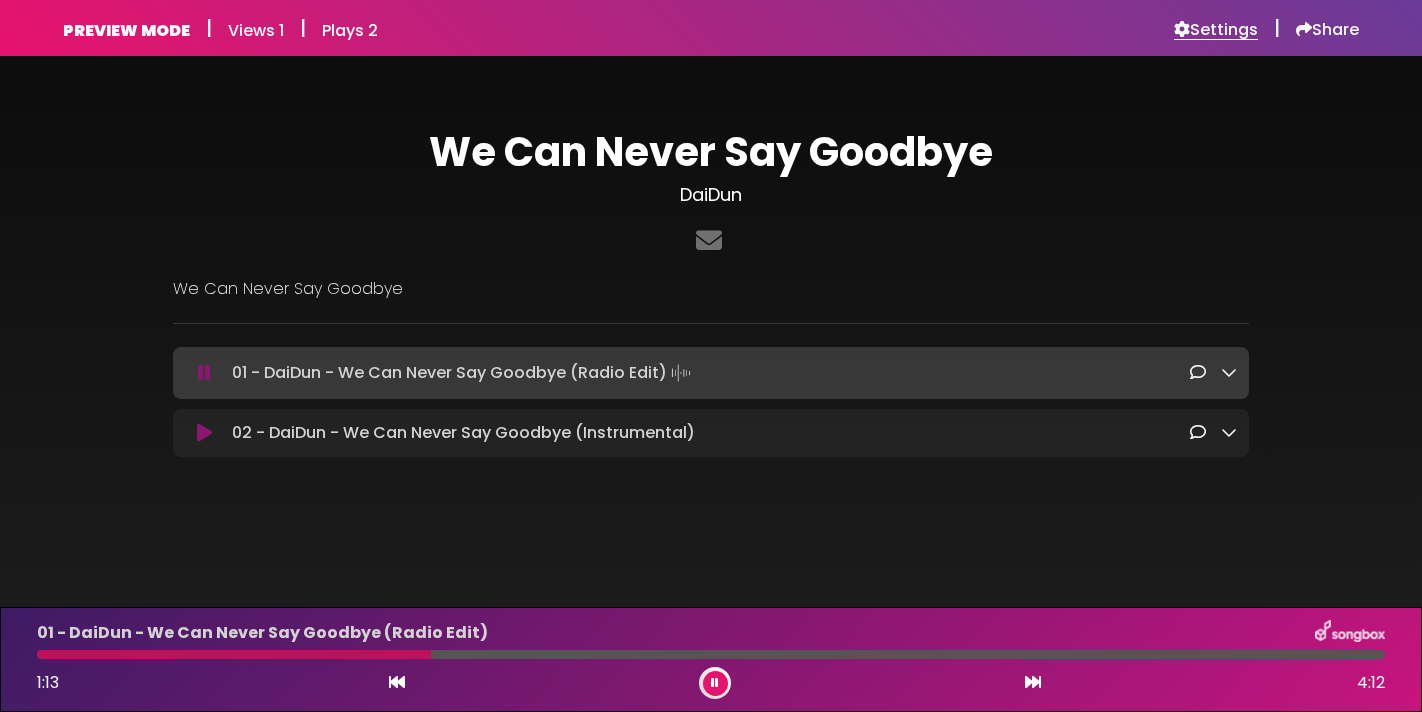 click on "Settings" at bounding box center [1216, 30] 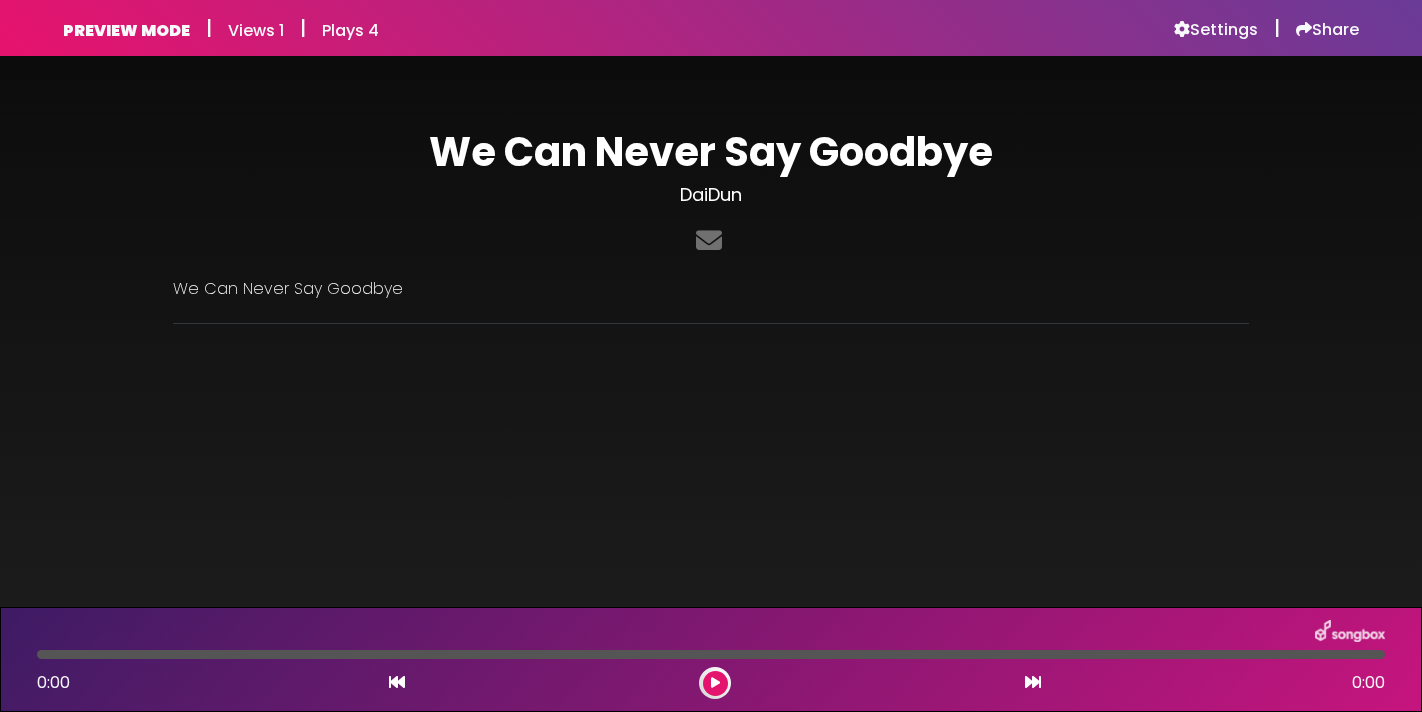 scroll, scrollTop: 0, scrollLeft: 0, axis: both 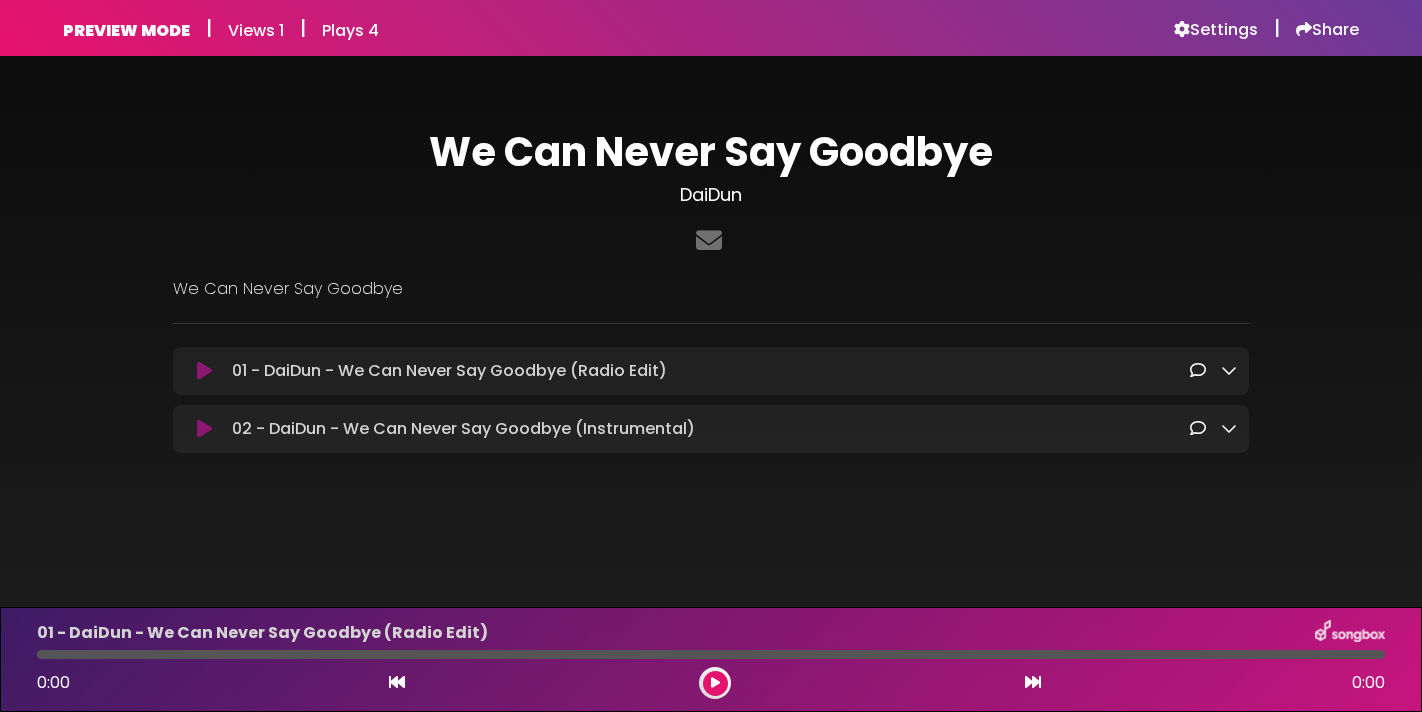 click at bounding box center [204, 371] 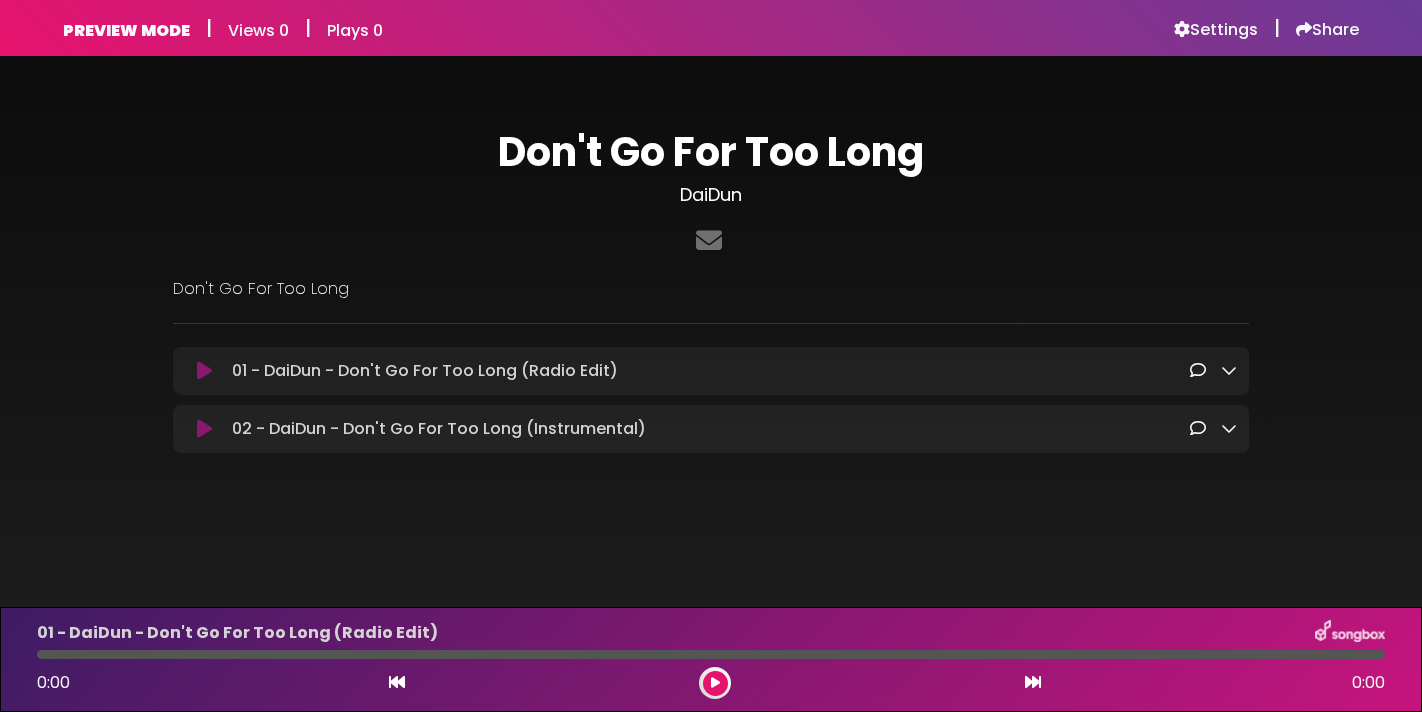 scroll, scrollTop: 0, scrollLeft: 0, axis: both 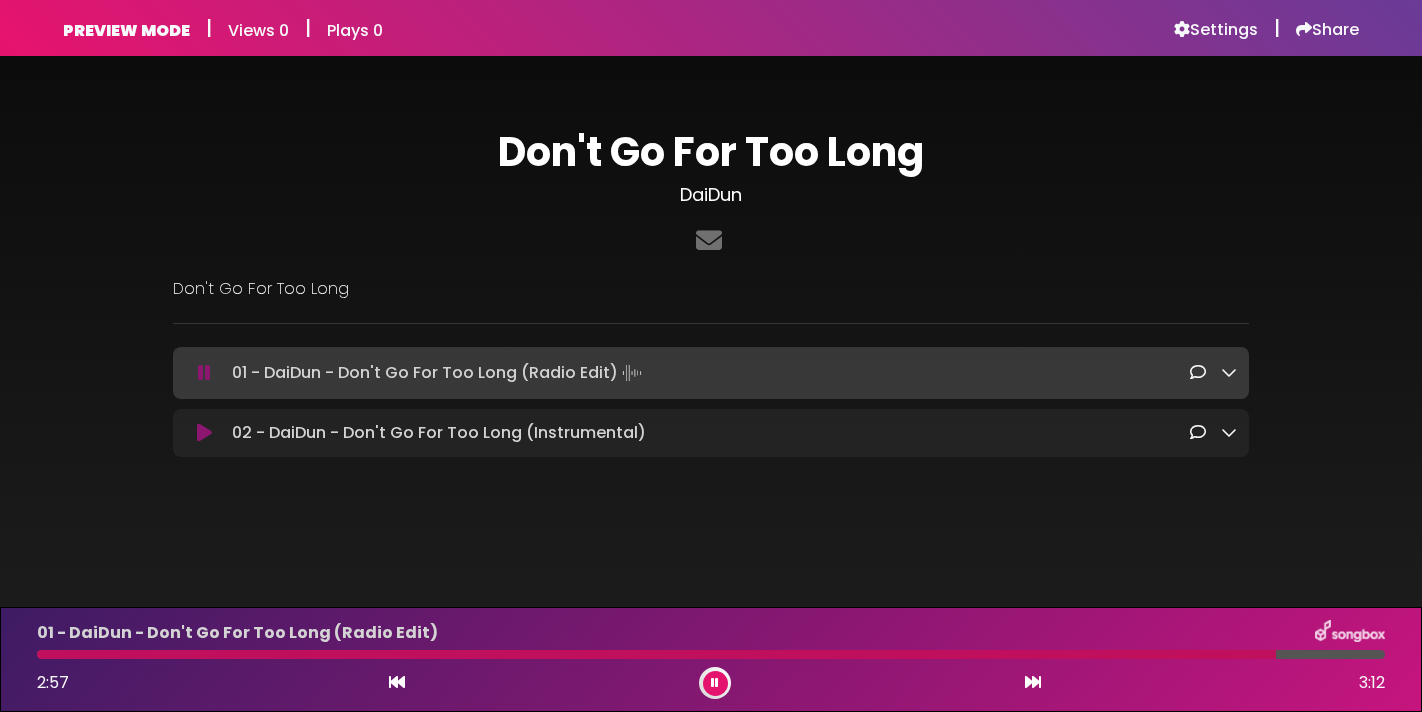 click at bounding box center (204, 433) 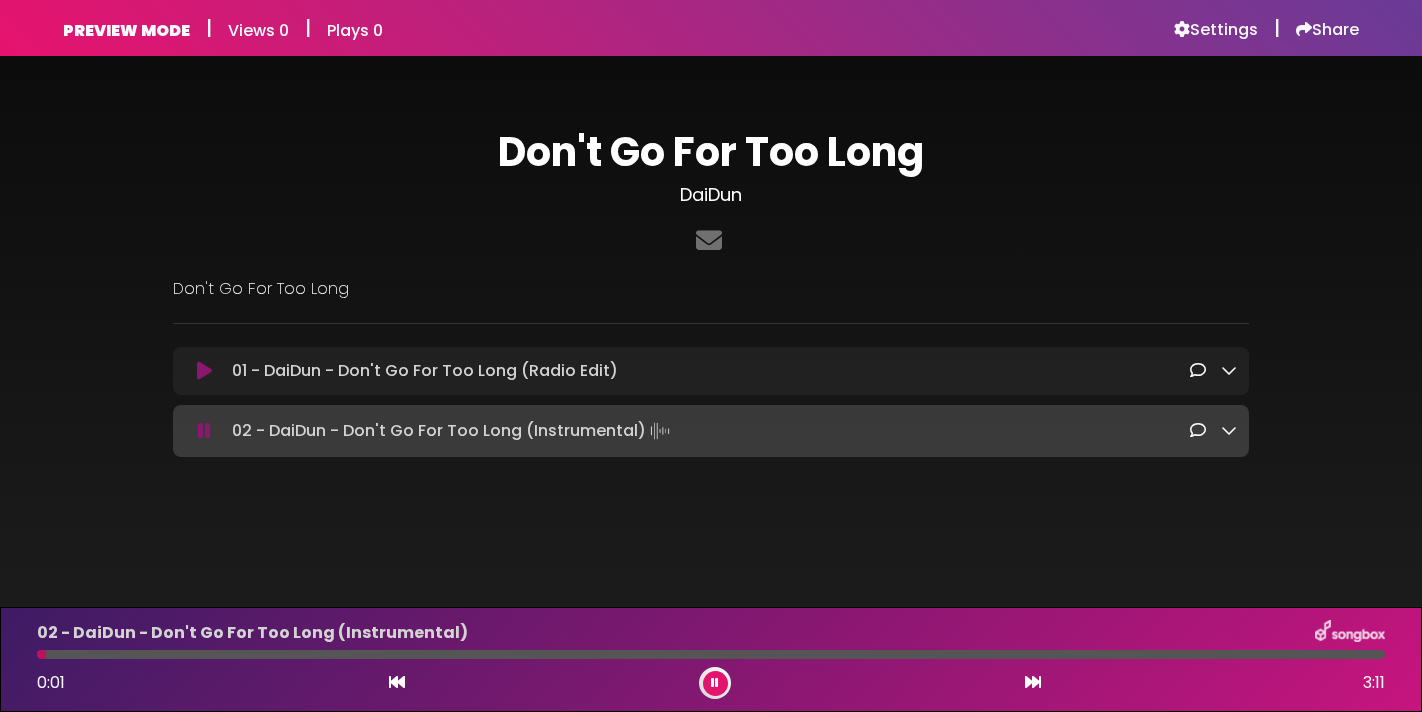 click at bounding box center [204, 371] 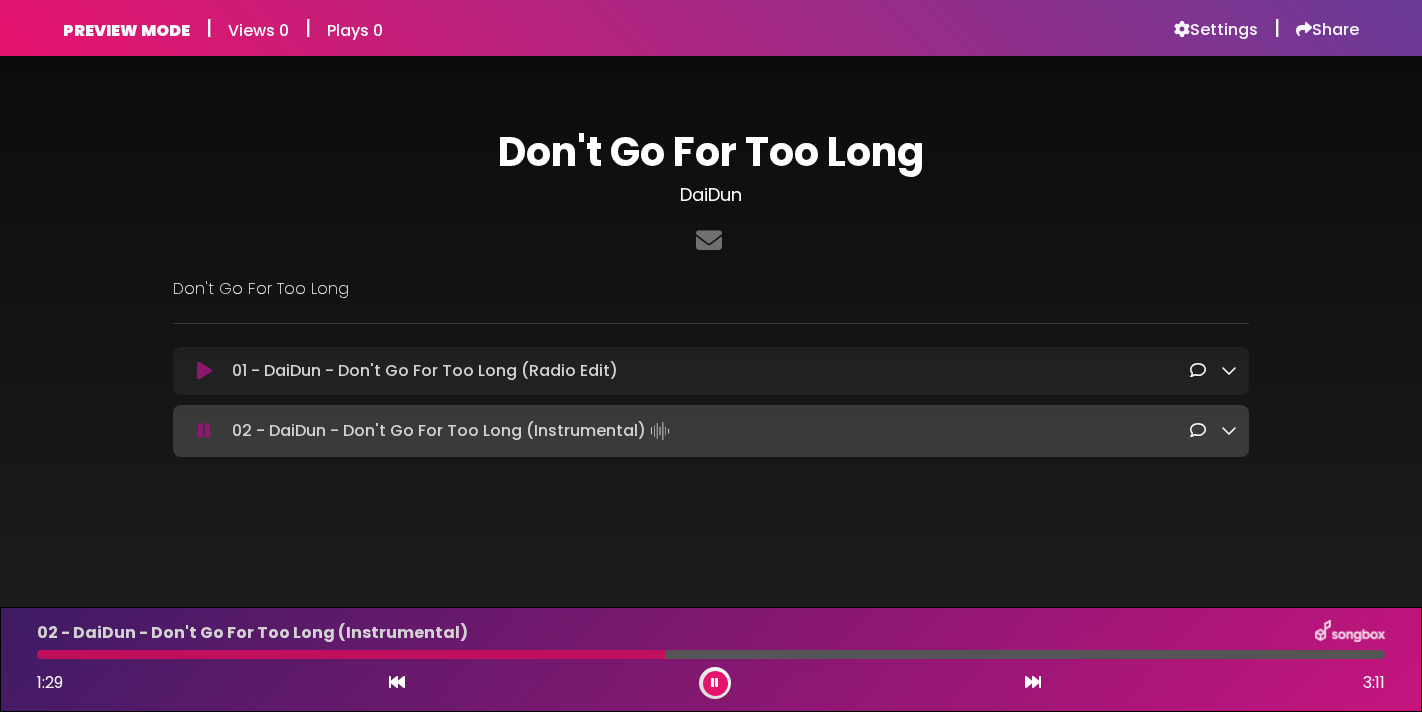 click at bounding box center (204, 371) 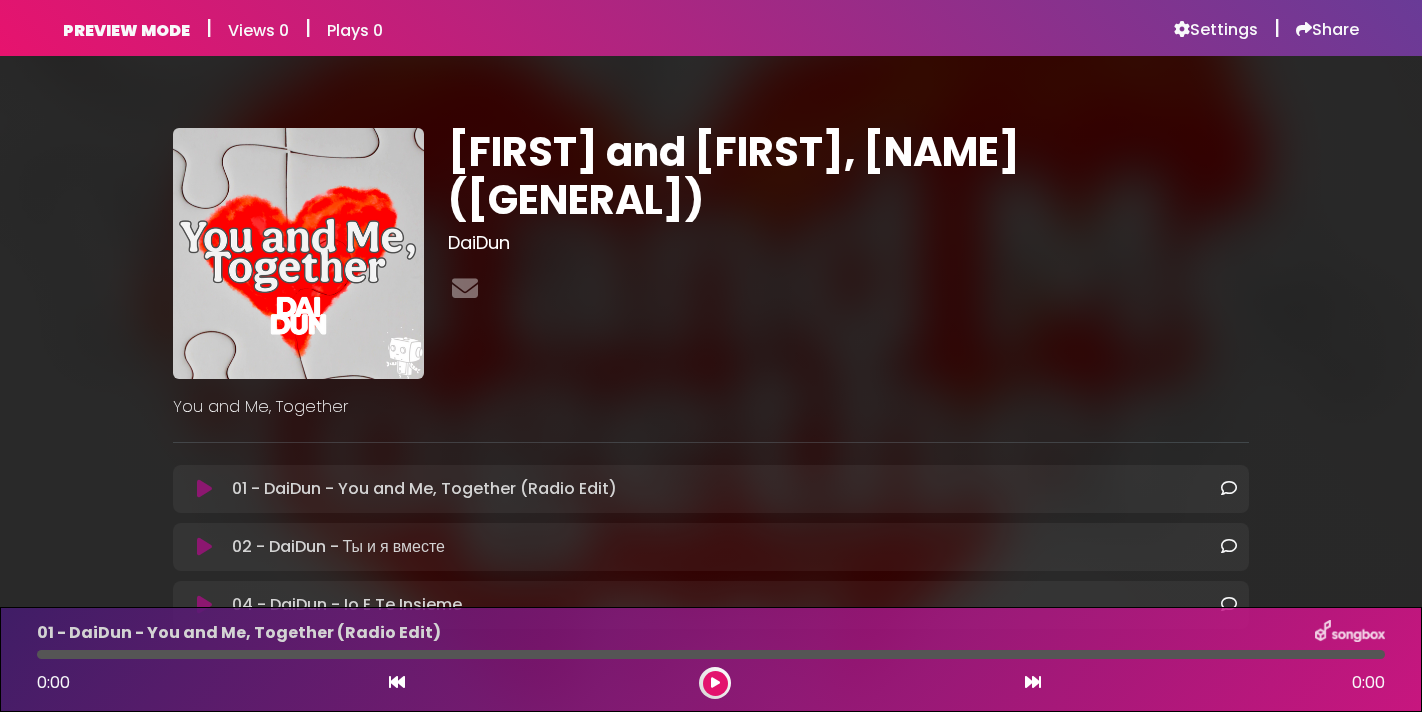 scroll, scrollTop: 0, scrollLeft: 0, axis: both 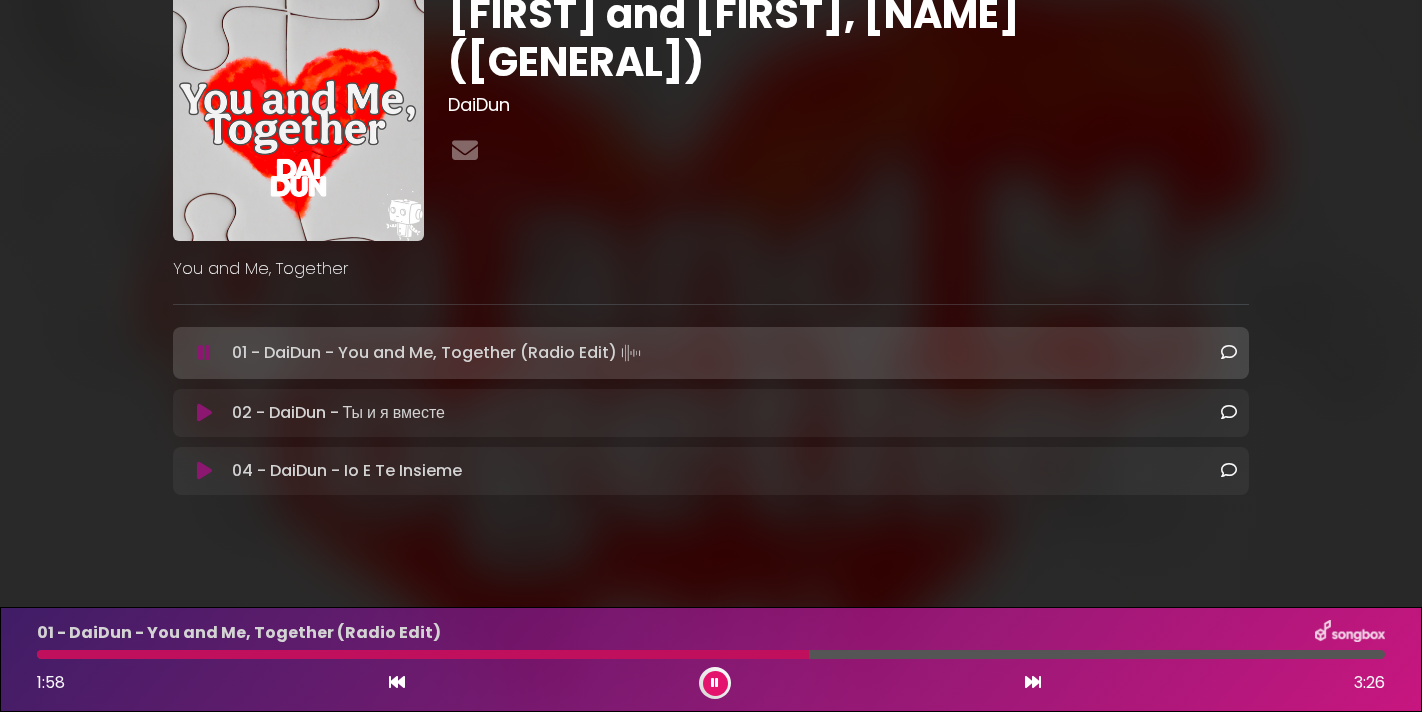 click at bounding box center (204, 413) 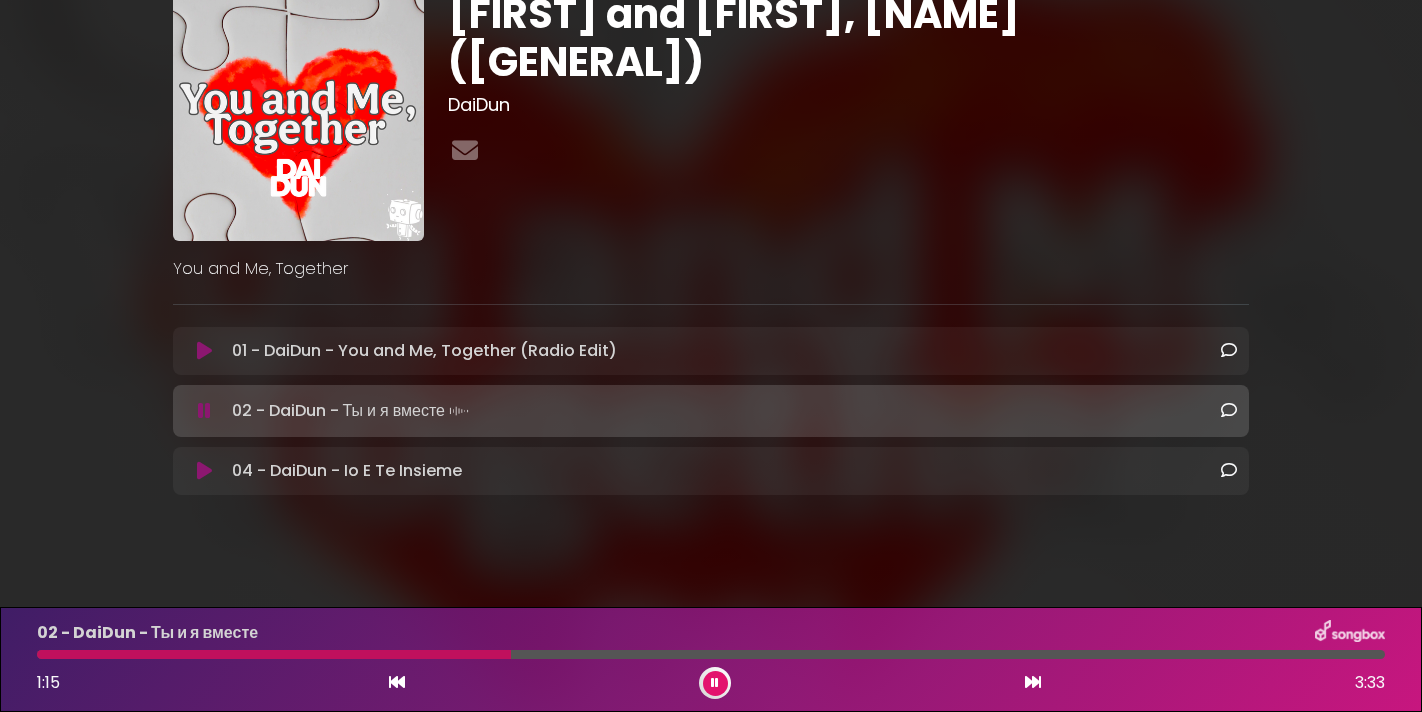 click at bounding box center (204, 471) 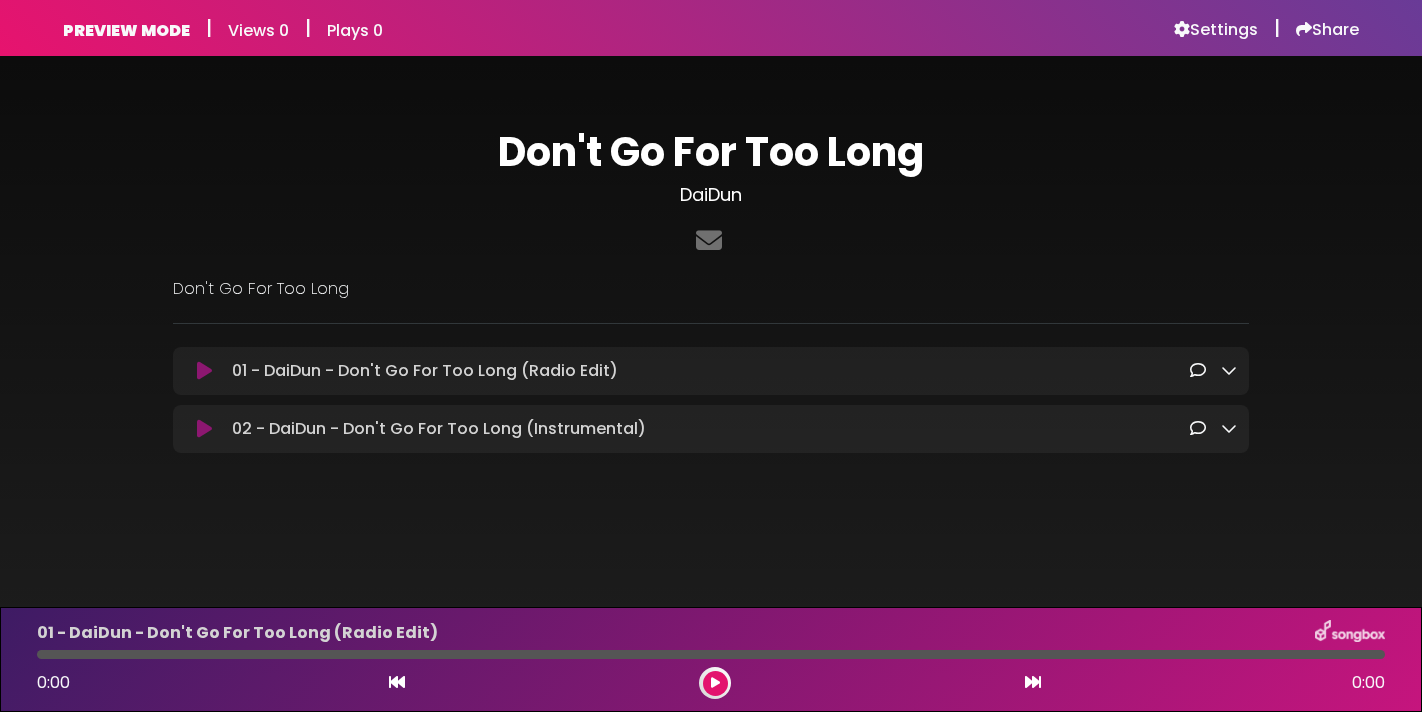 scroll, scrollTop: 0, scrollLeft: 0, axis: both 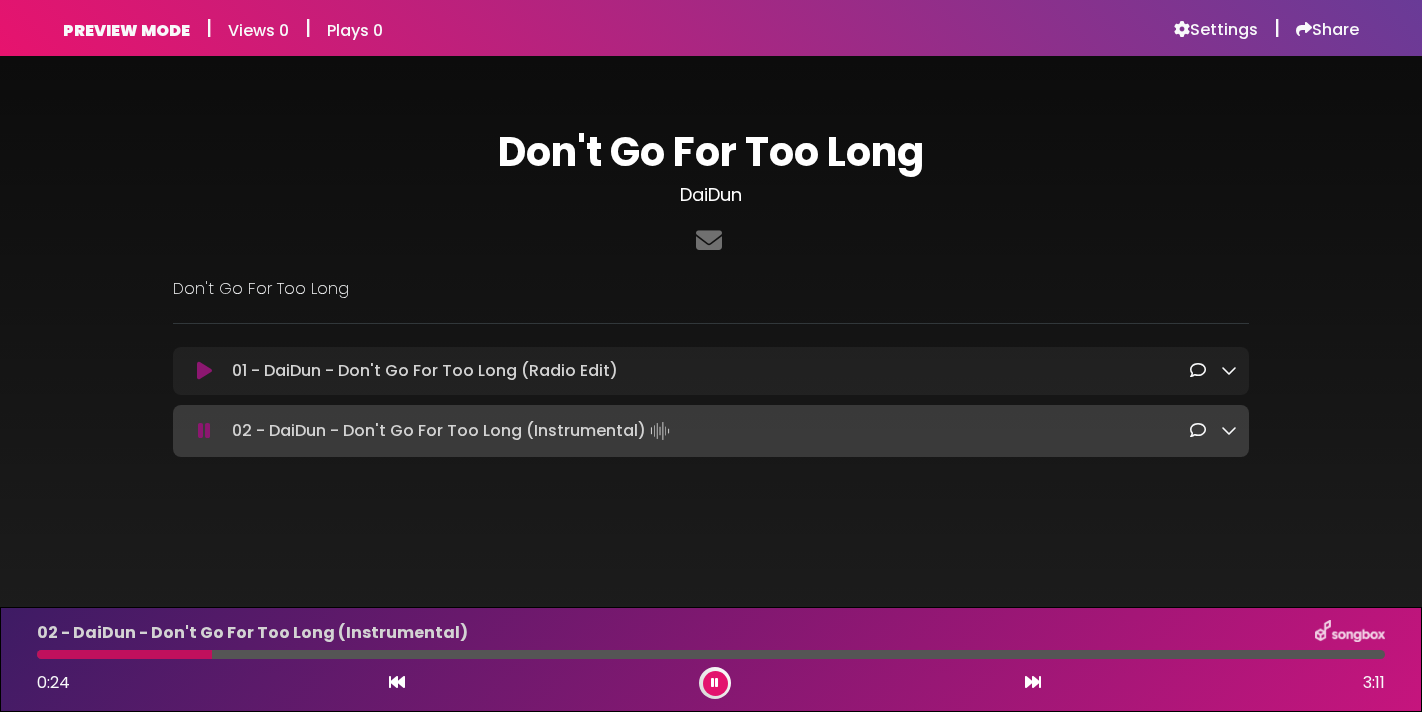 click at bounding box center (204, 431) 